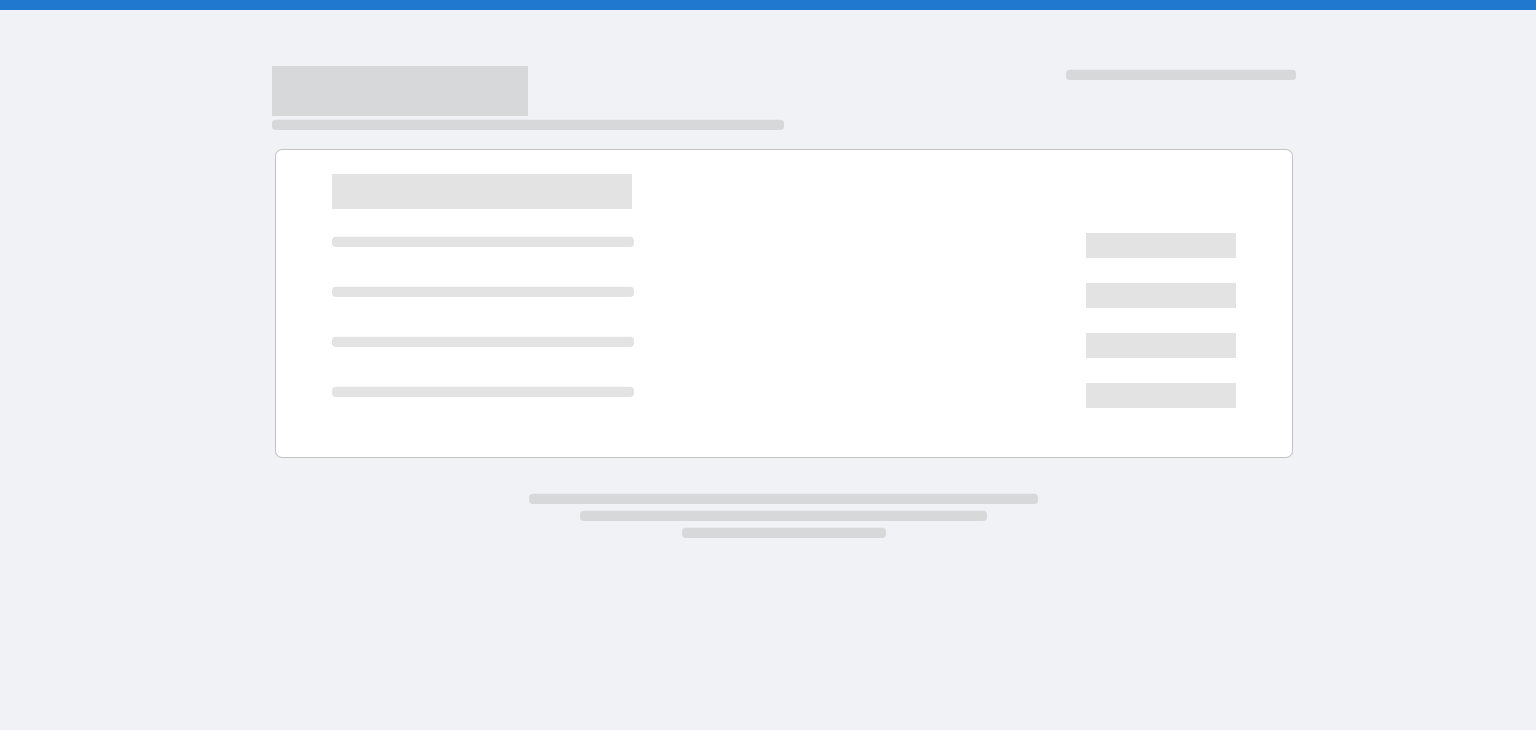 scroll, scrollTop: 0, scrollLeft: 0, axis: both 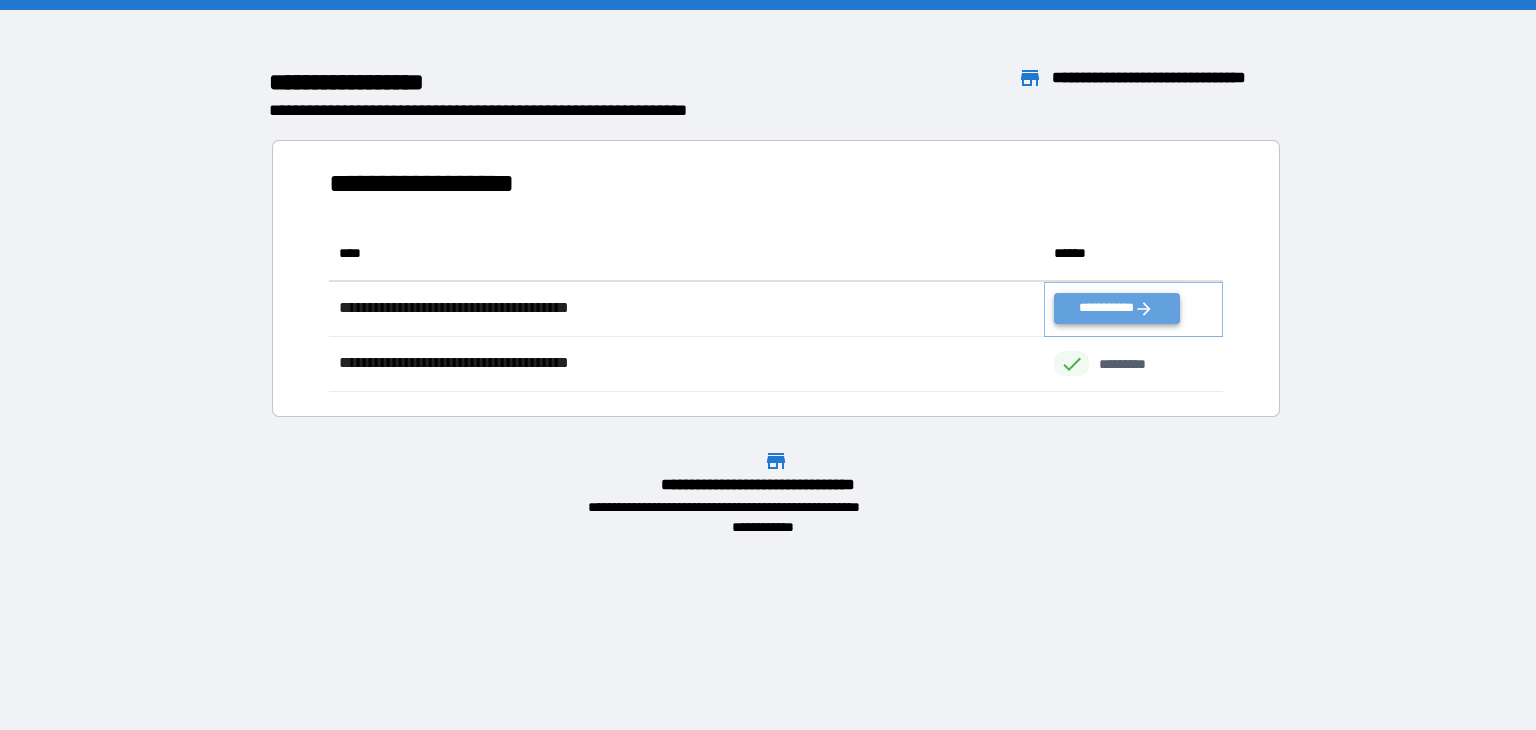 click on "**********" at bounding box center [1116, 308] 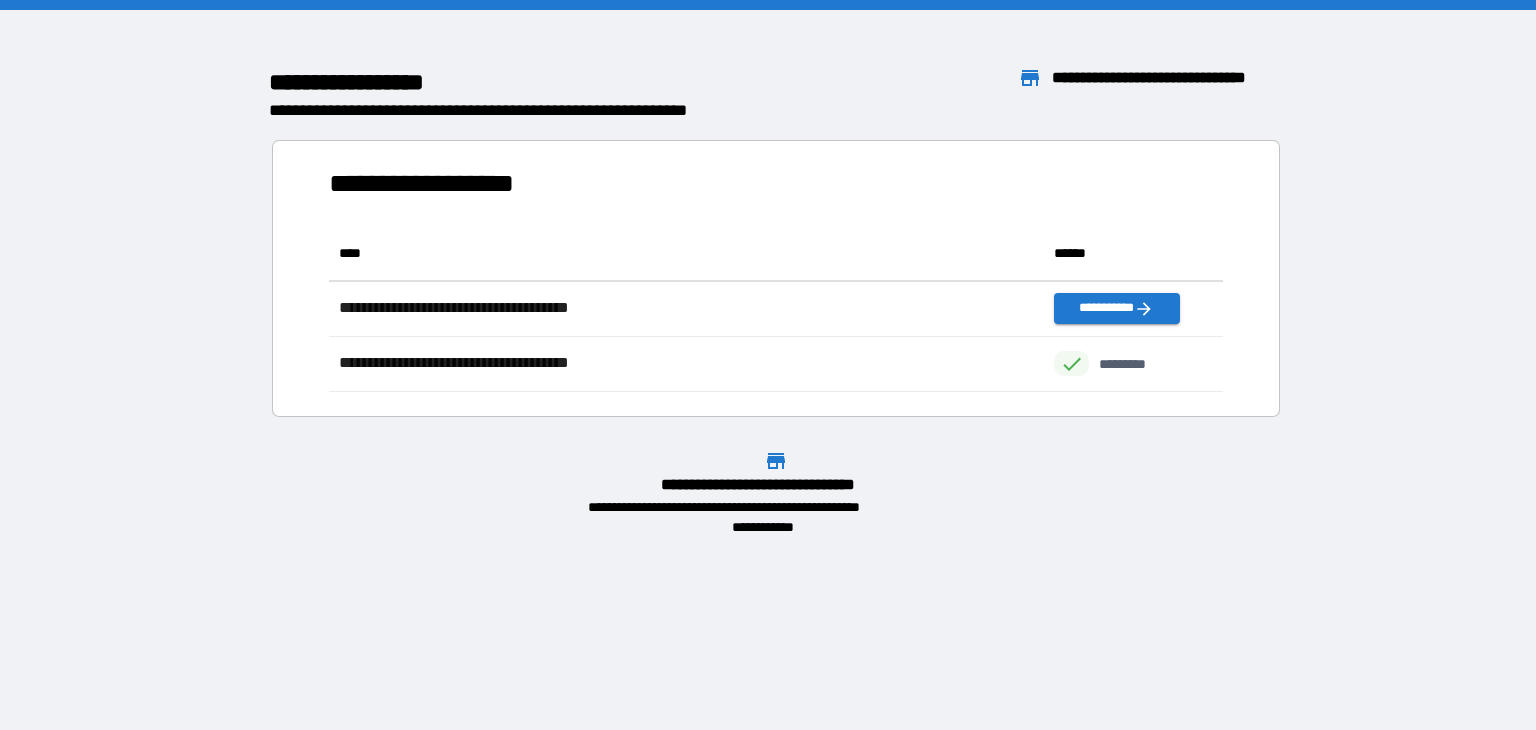 scroll, scrollTop: 16, scrollLeft: 16, axis: both 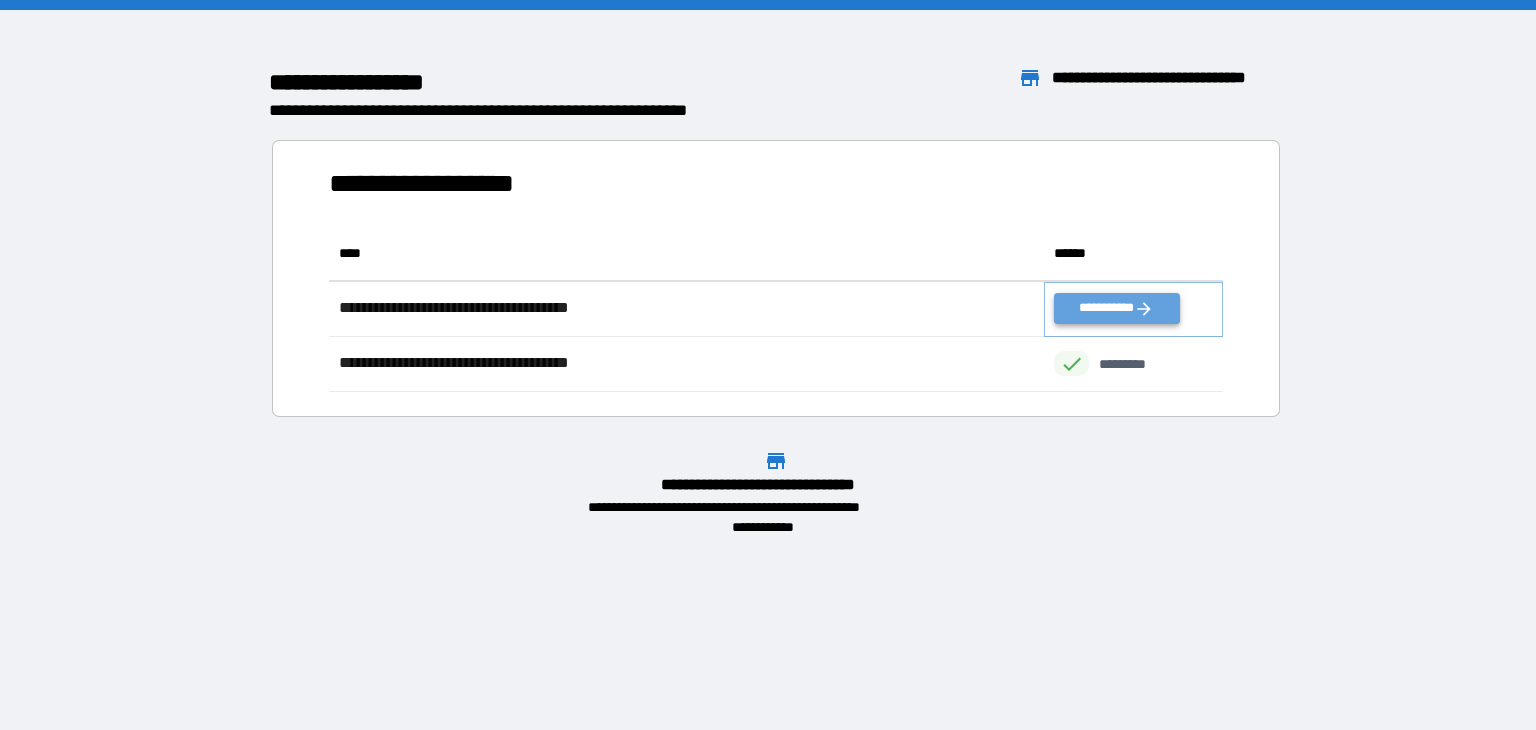 click on "**********" at bounding box center (1116, 308) 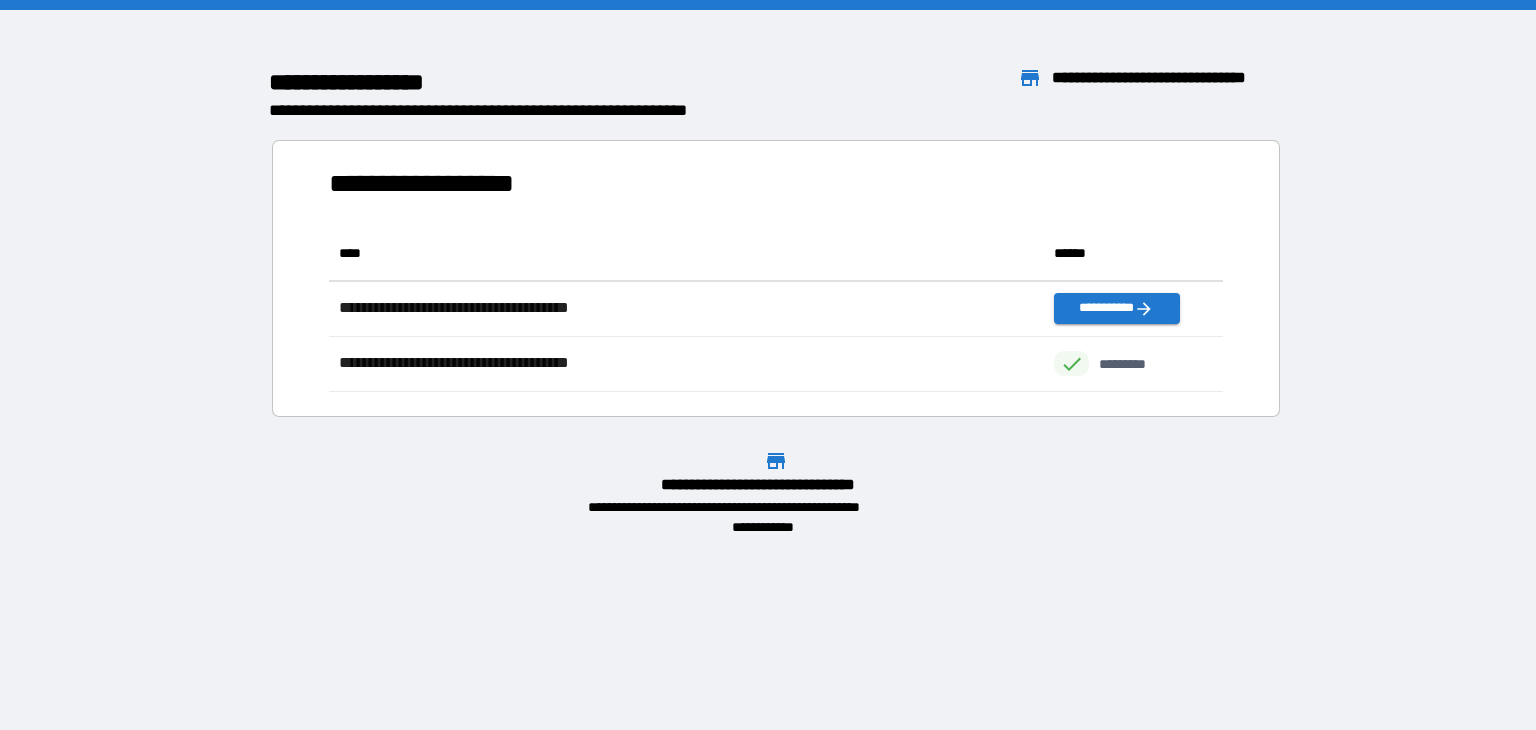 scroll, scrollTop: 16, scrollLeft: 16, axis: both 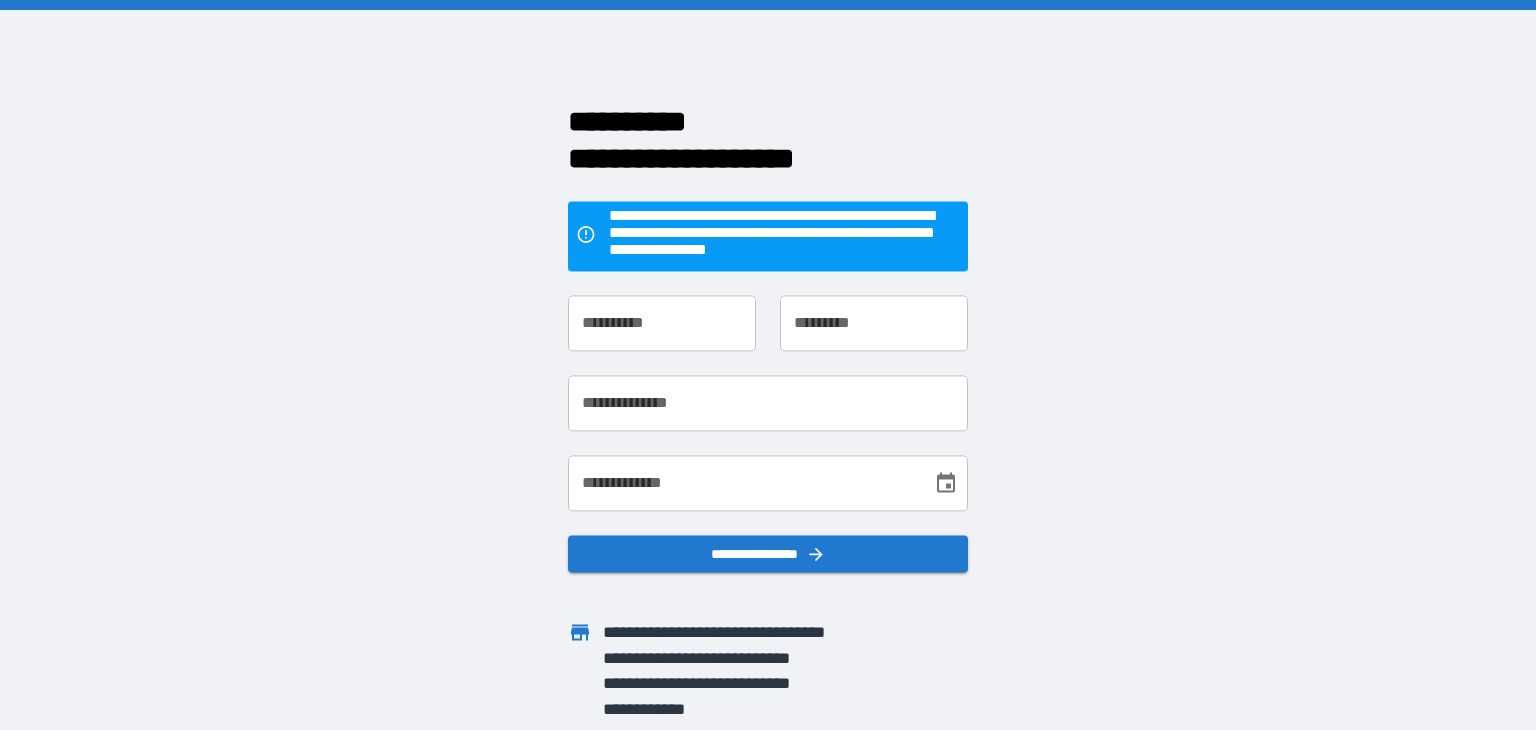 click on "**********" at bounding box center [662, 323] 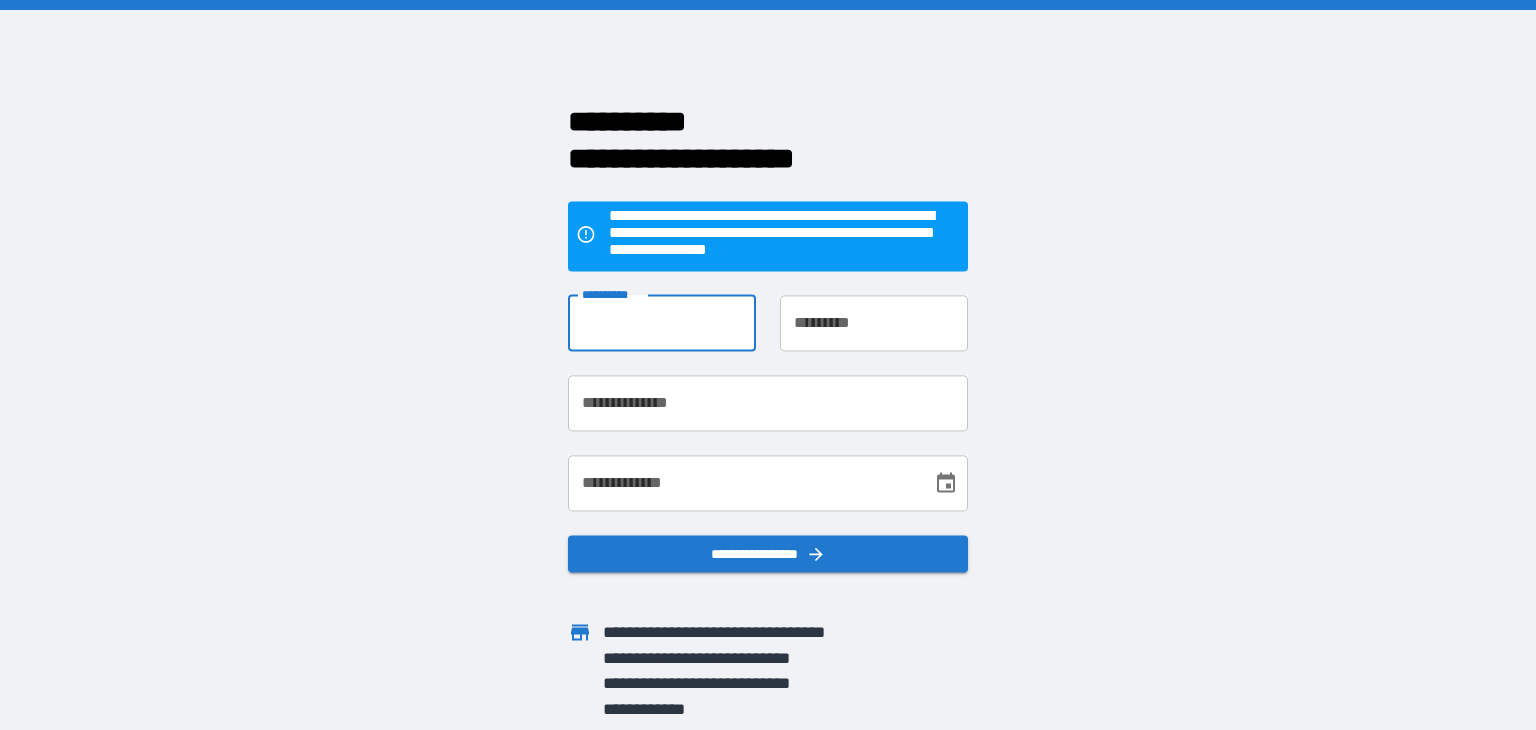 type on "********" 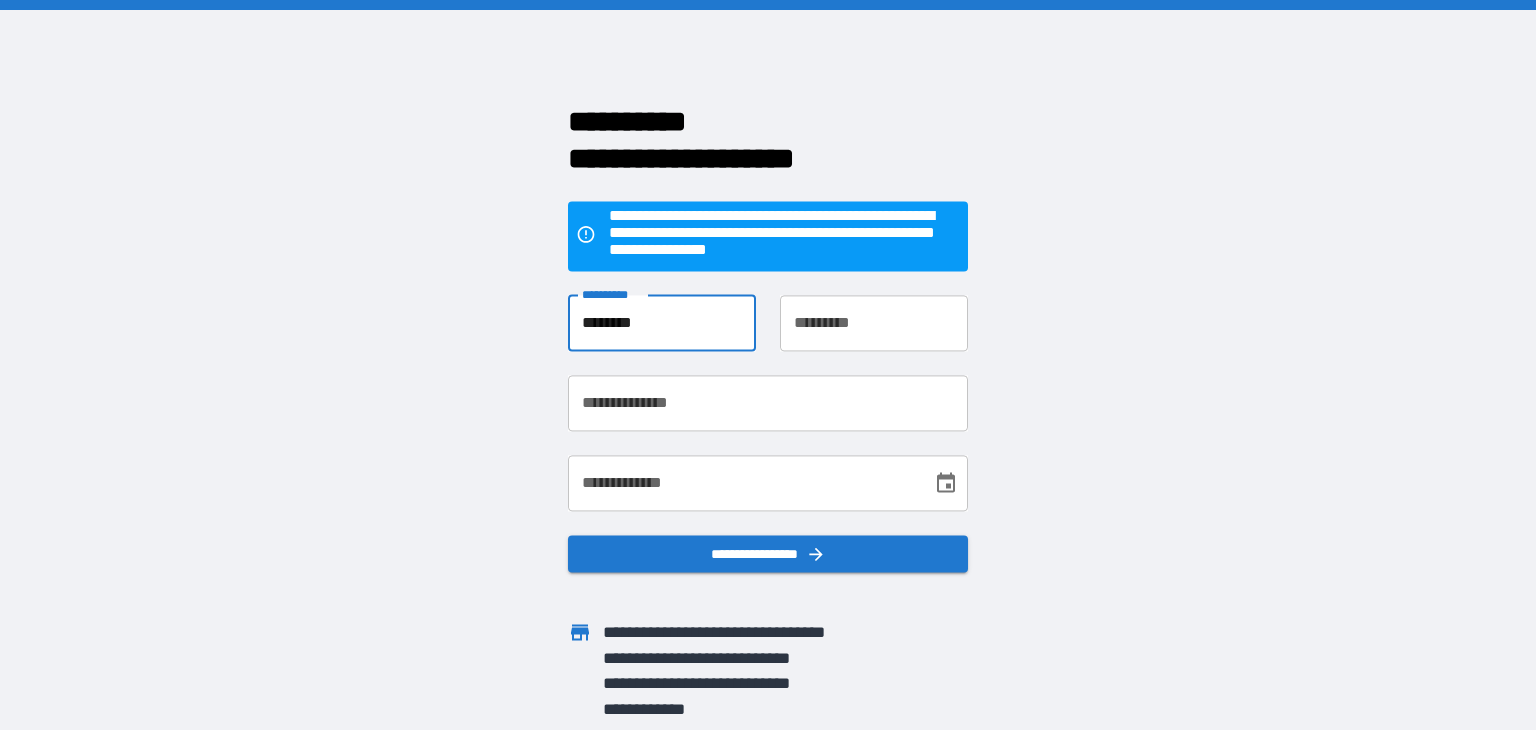 type on "******" 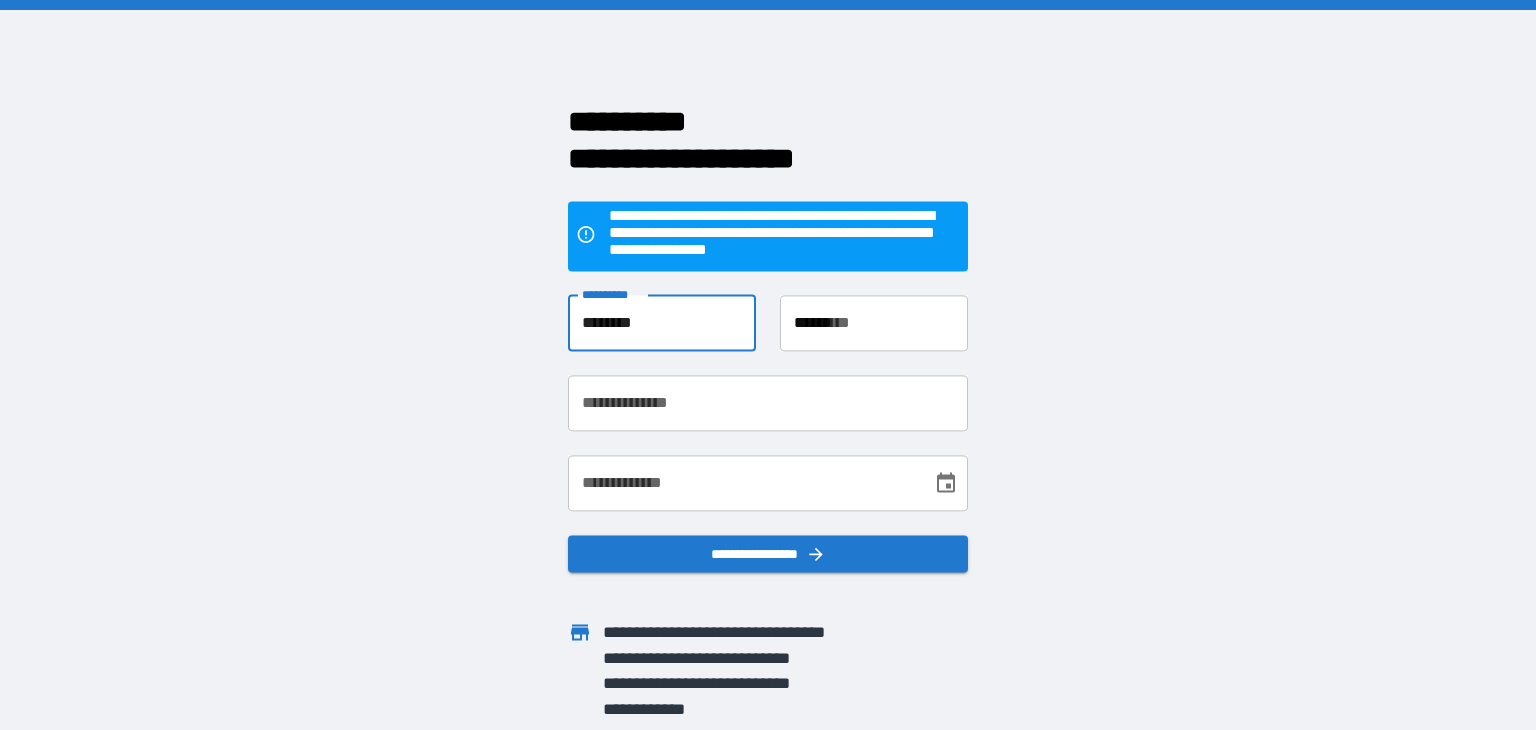 type on "**********" 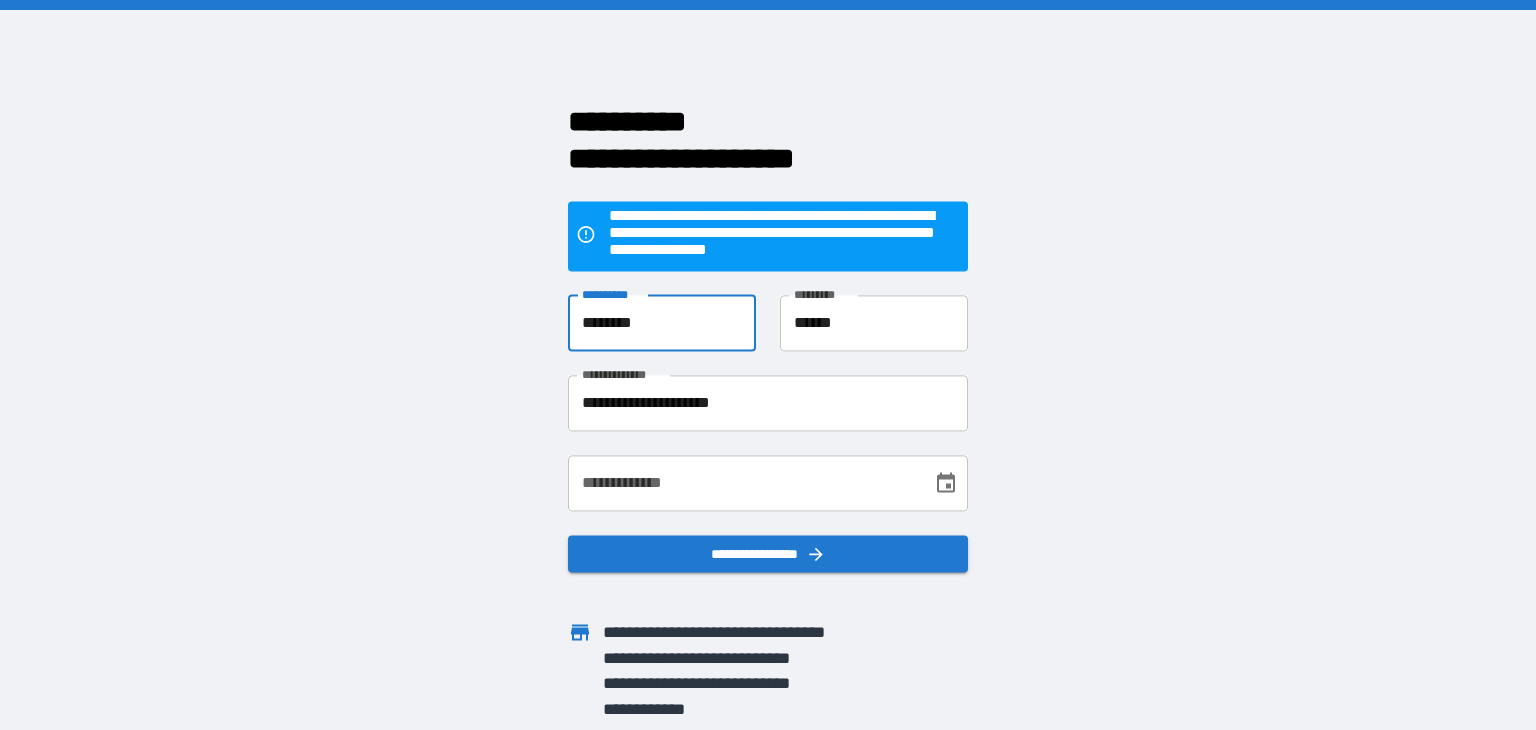 click on "**********" at bounding box center (743, 483) 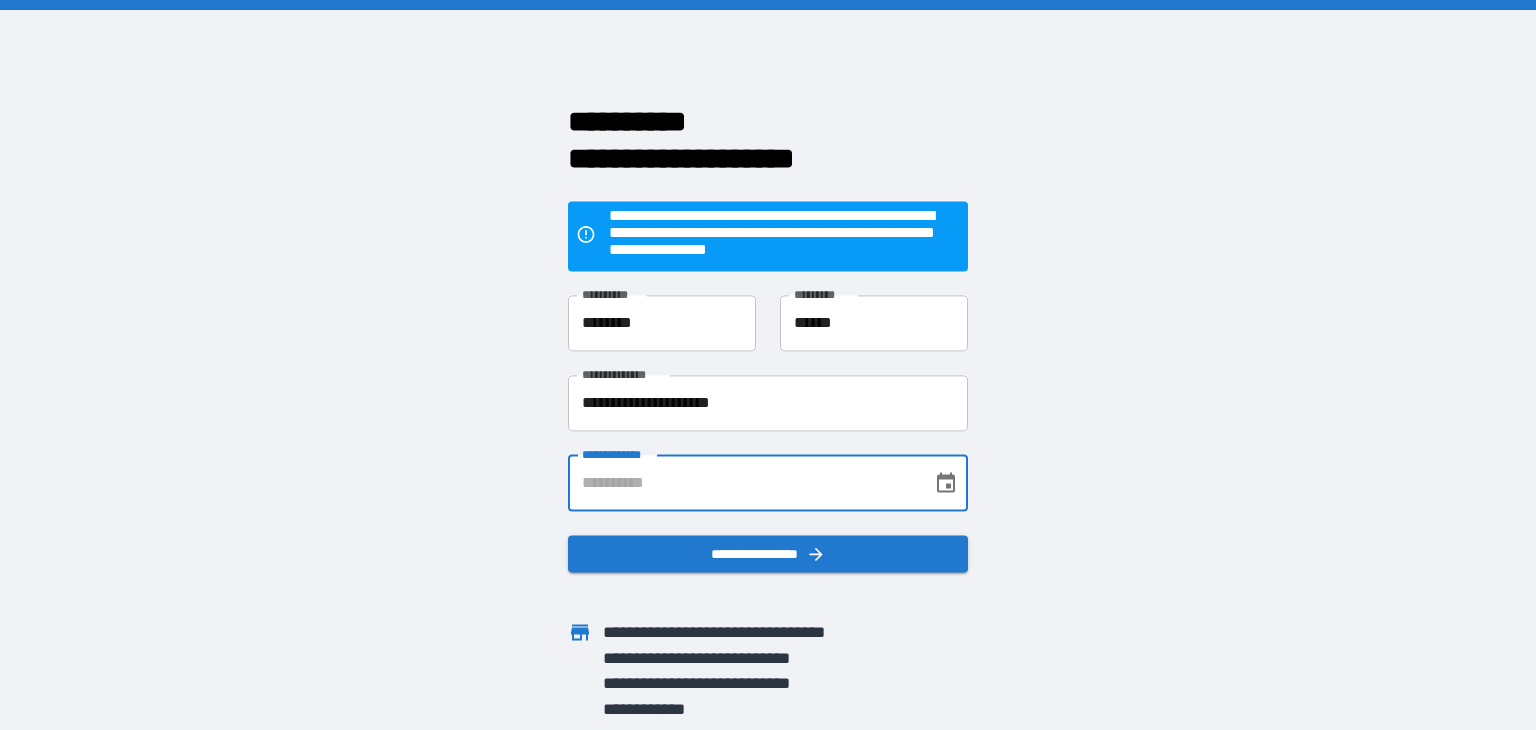 type on "**********" 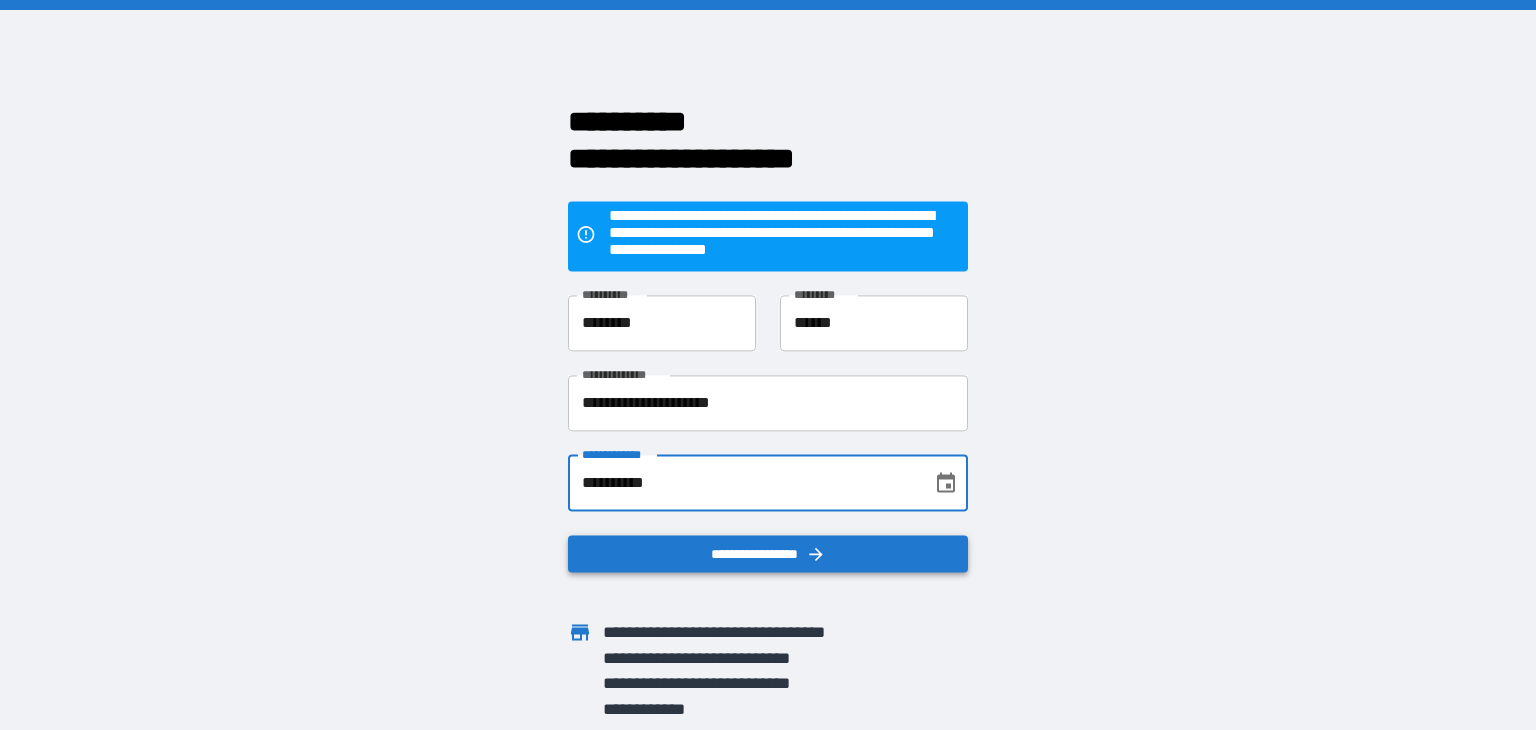 click on "**********" at bounding box center (768, 554) 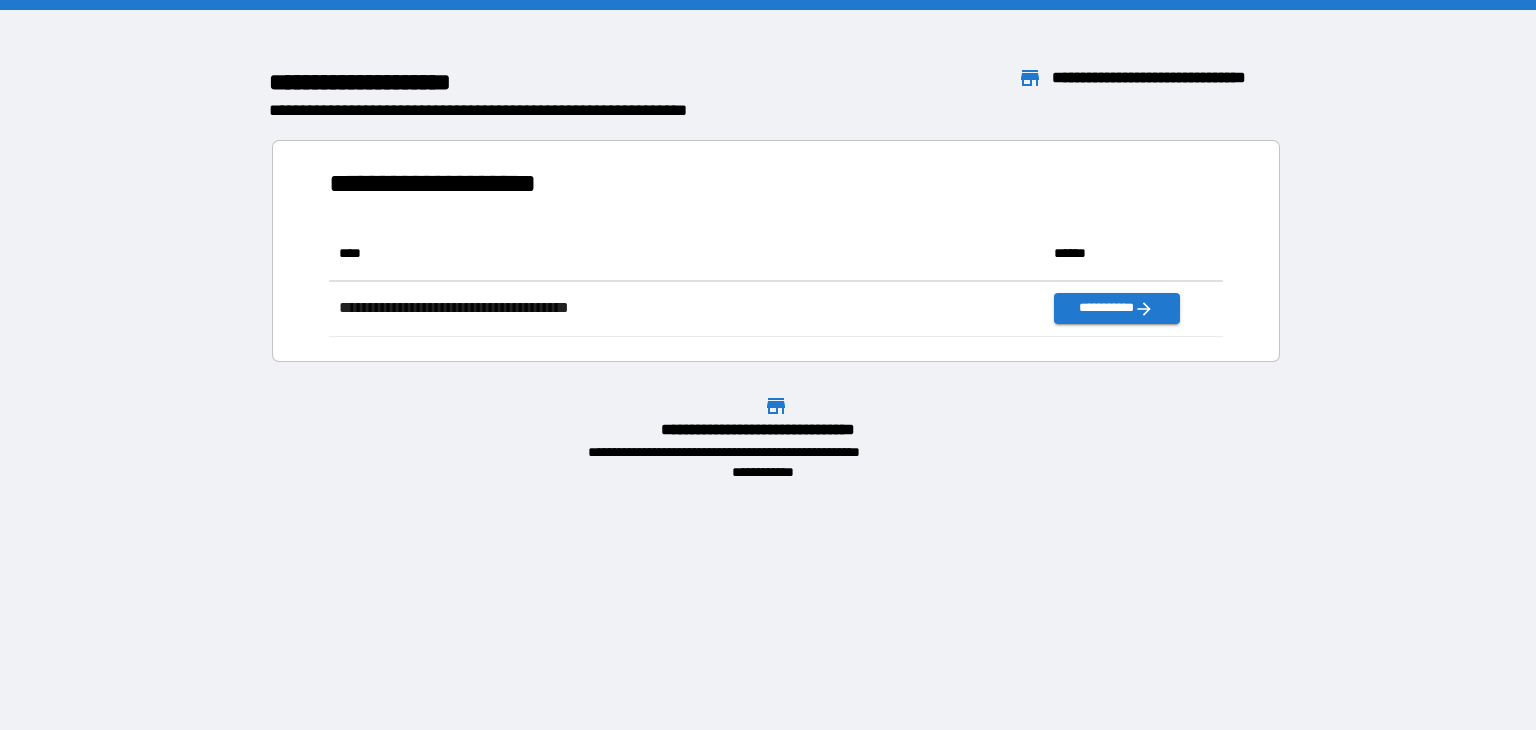 scroll, scrollTop: 16, scrollLeft: 16, axis: both 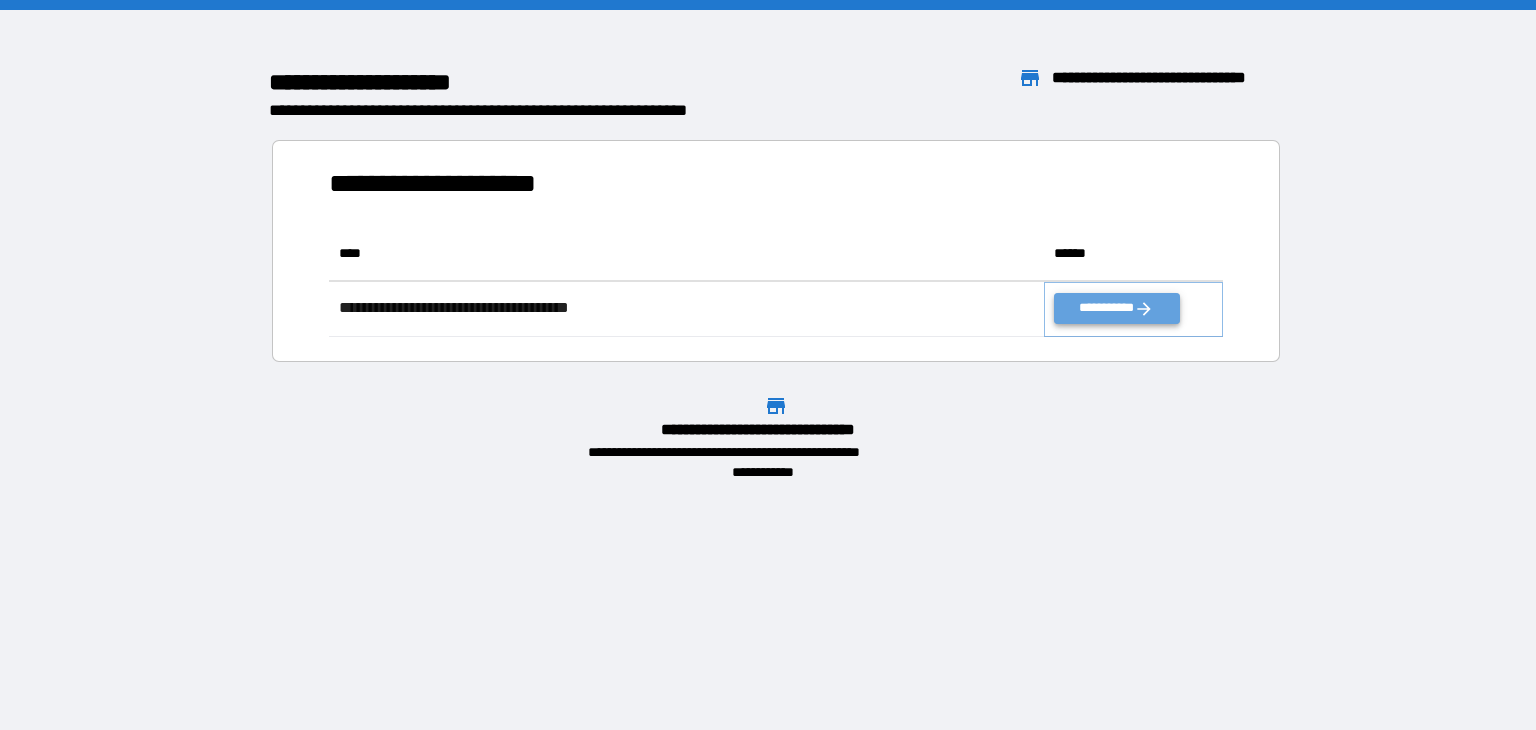 click on "**********" at bounding box center [1116, 308] 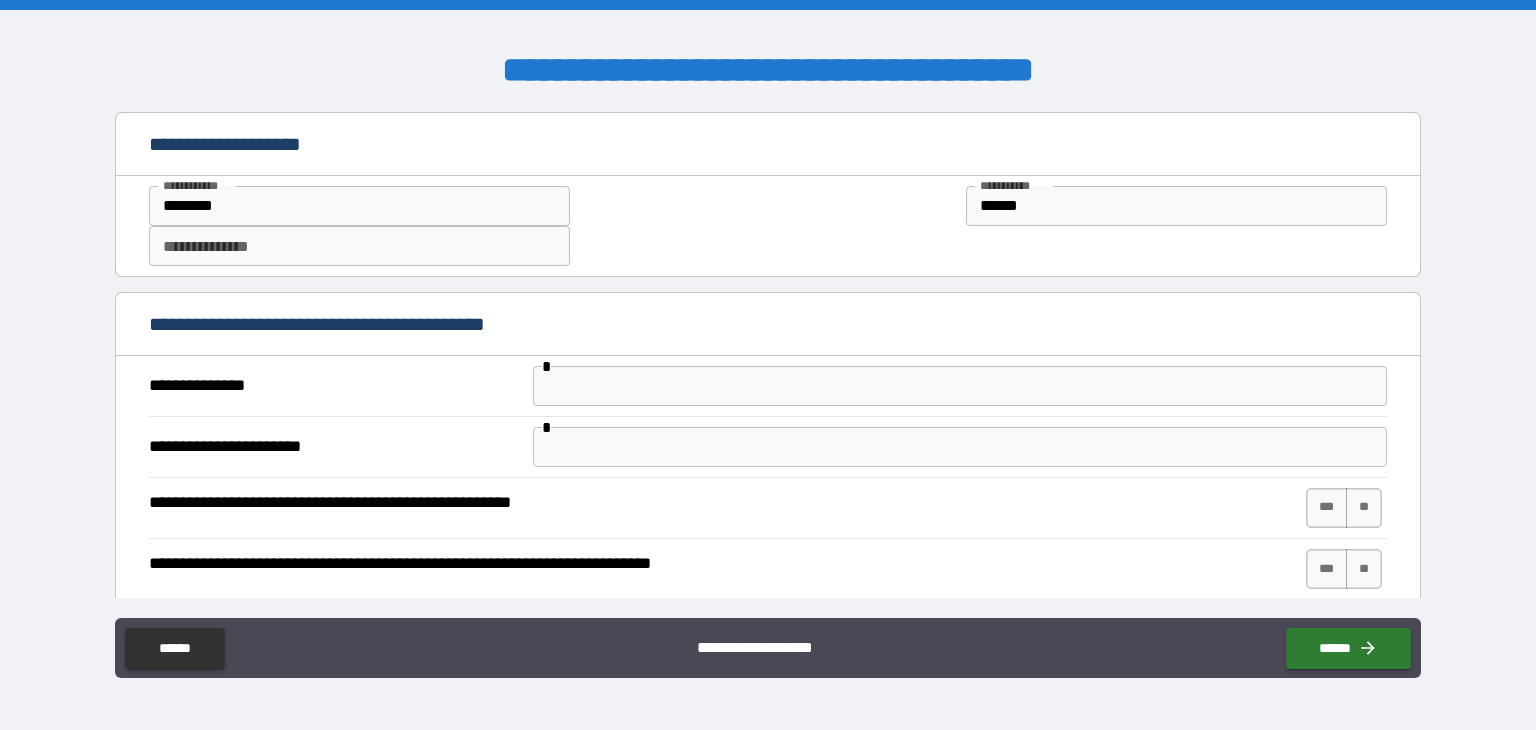 scroll, scrollTop: 100, scrollLeft: 0, axis: vertical 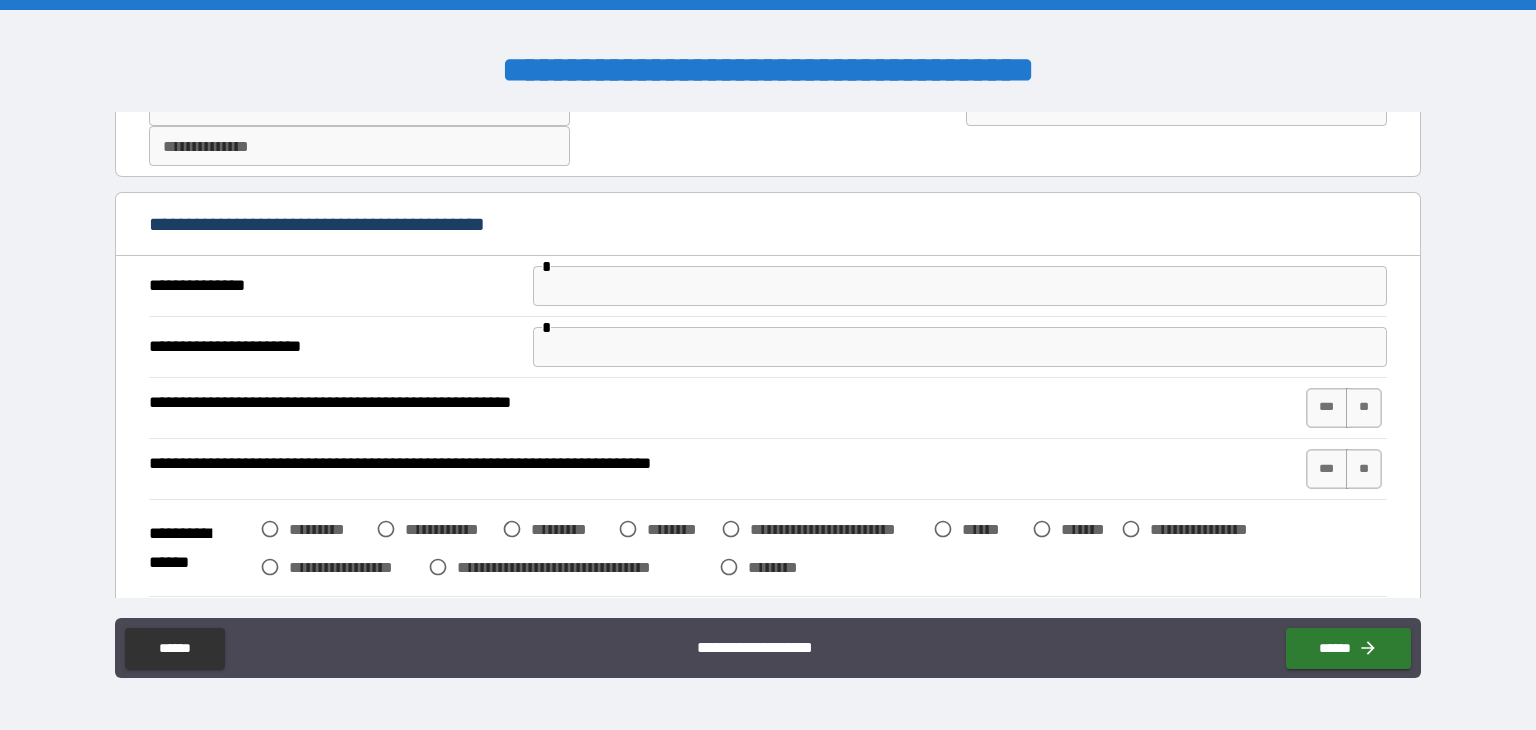 click on "**********" at bounding box center [359, 146] 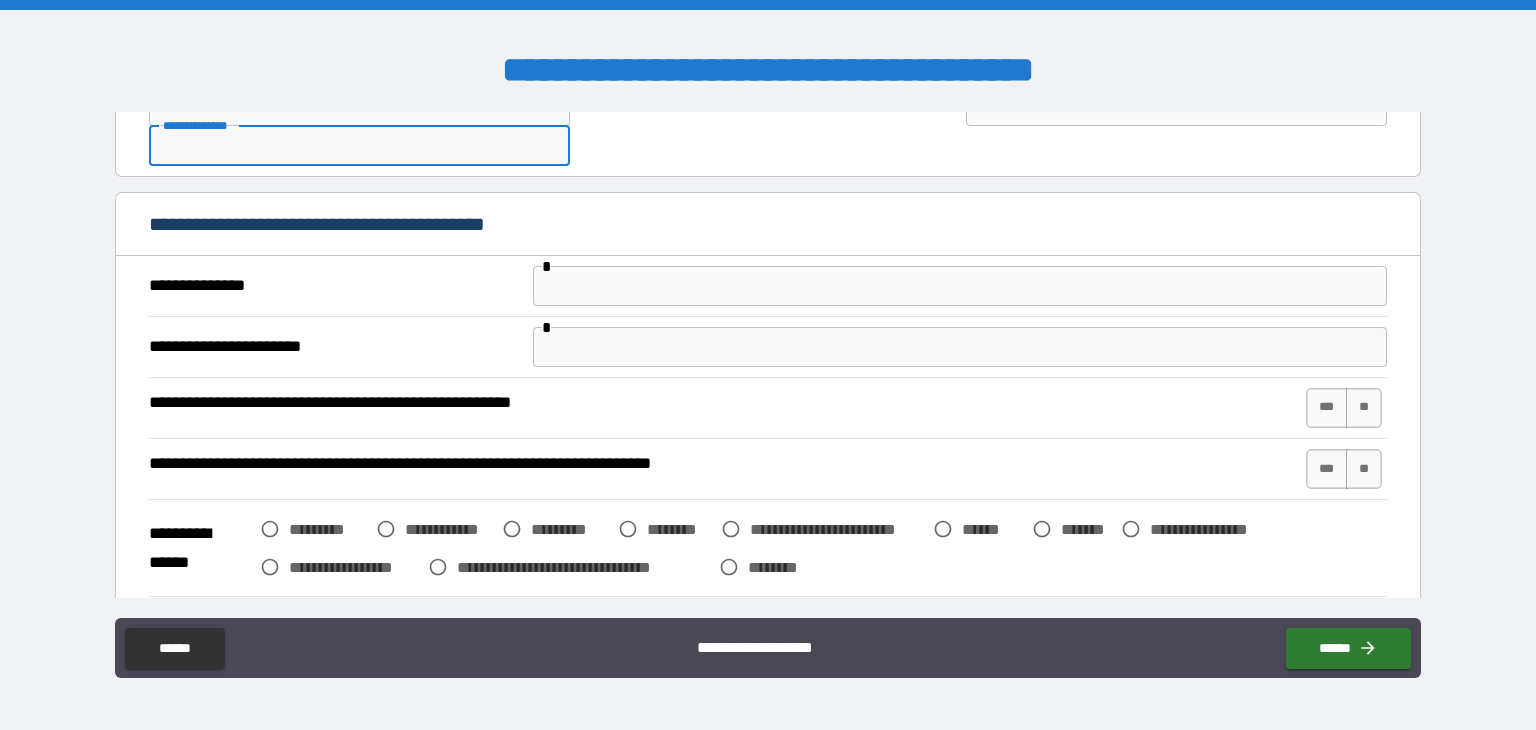 click at bounding box center (960, 286) 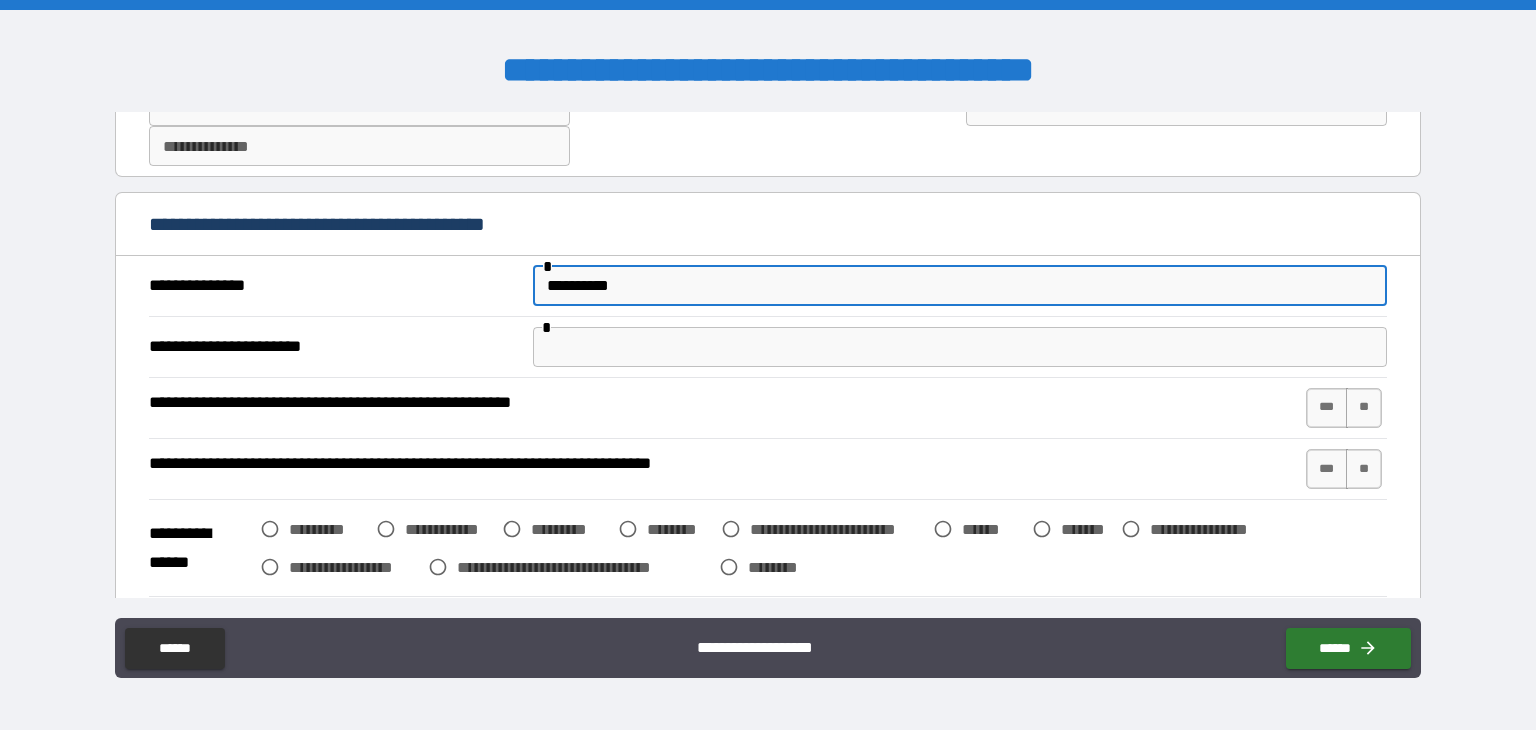 type on "**********" 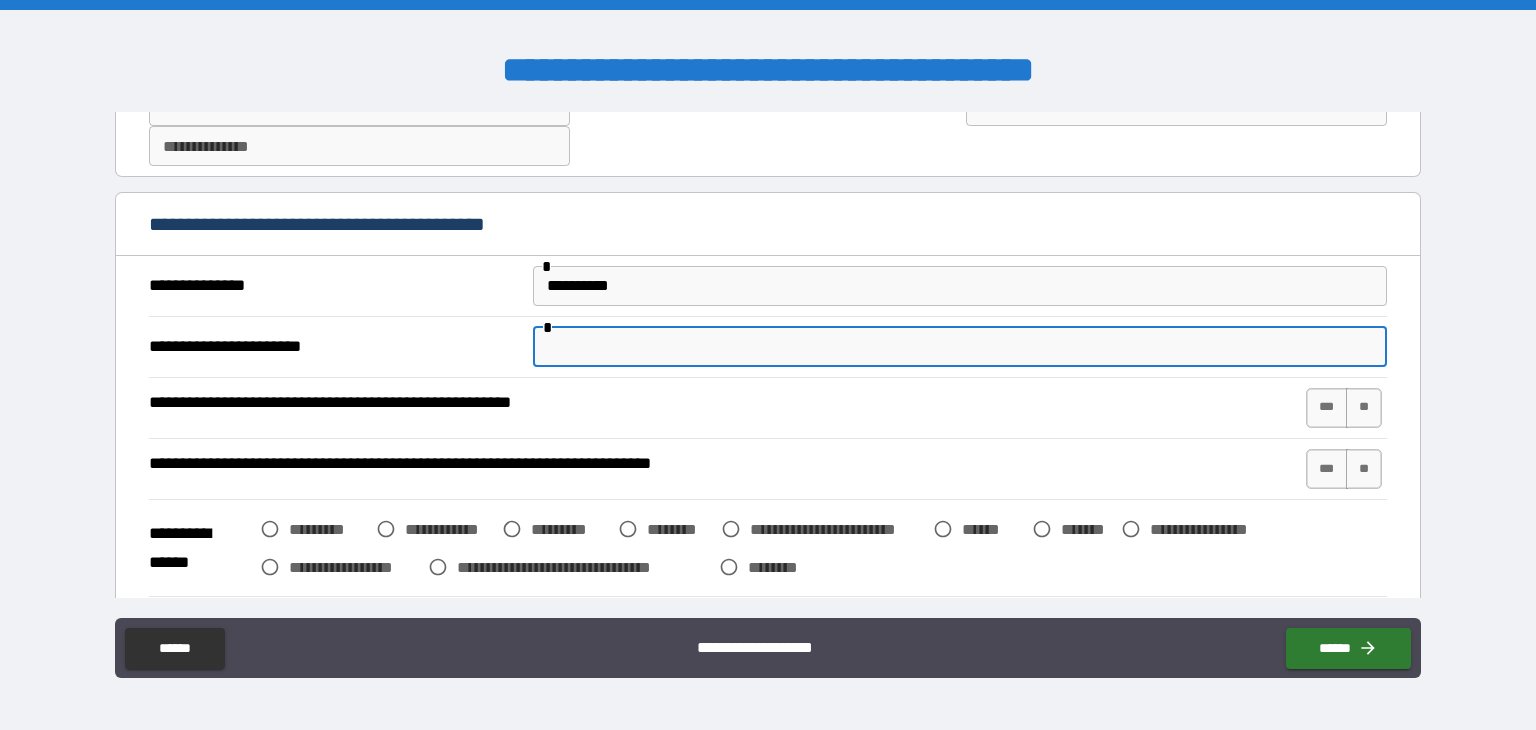 type on "**********" 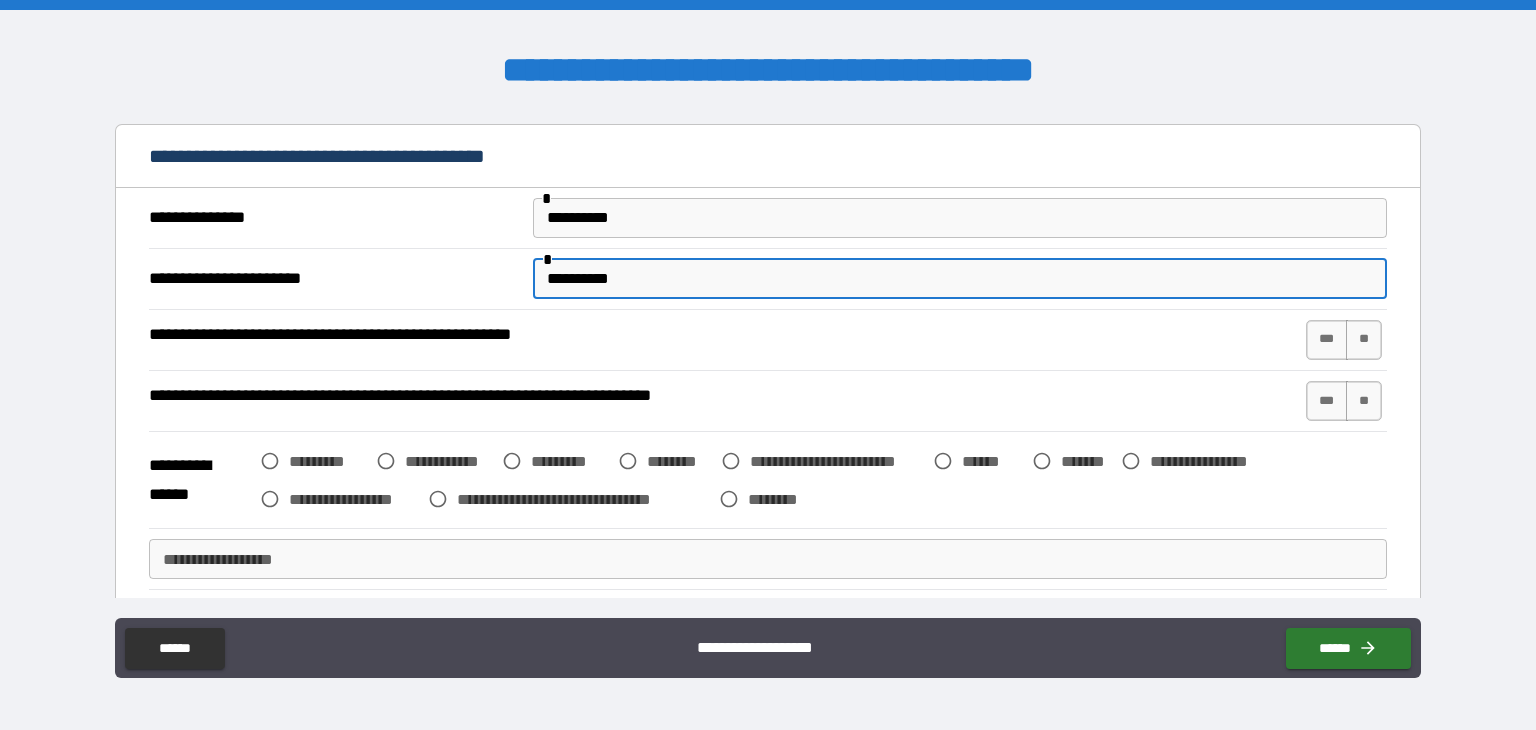 scroll, scrollTop: 200, scrollLeft: 0, axis: vertical 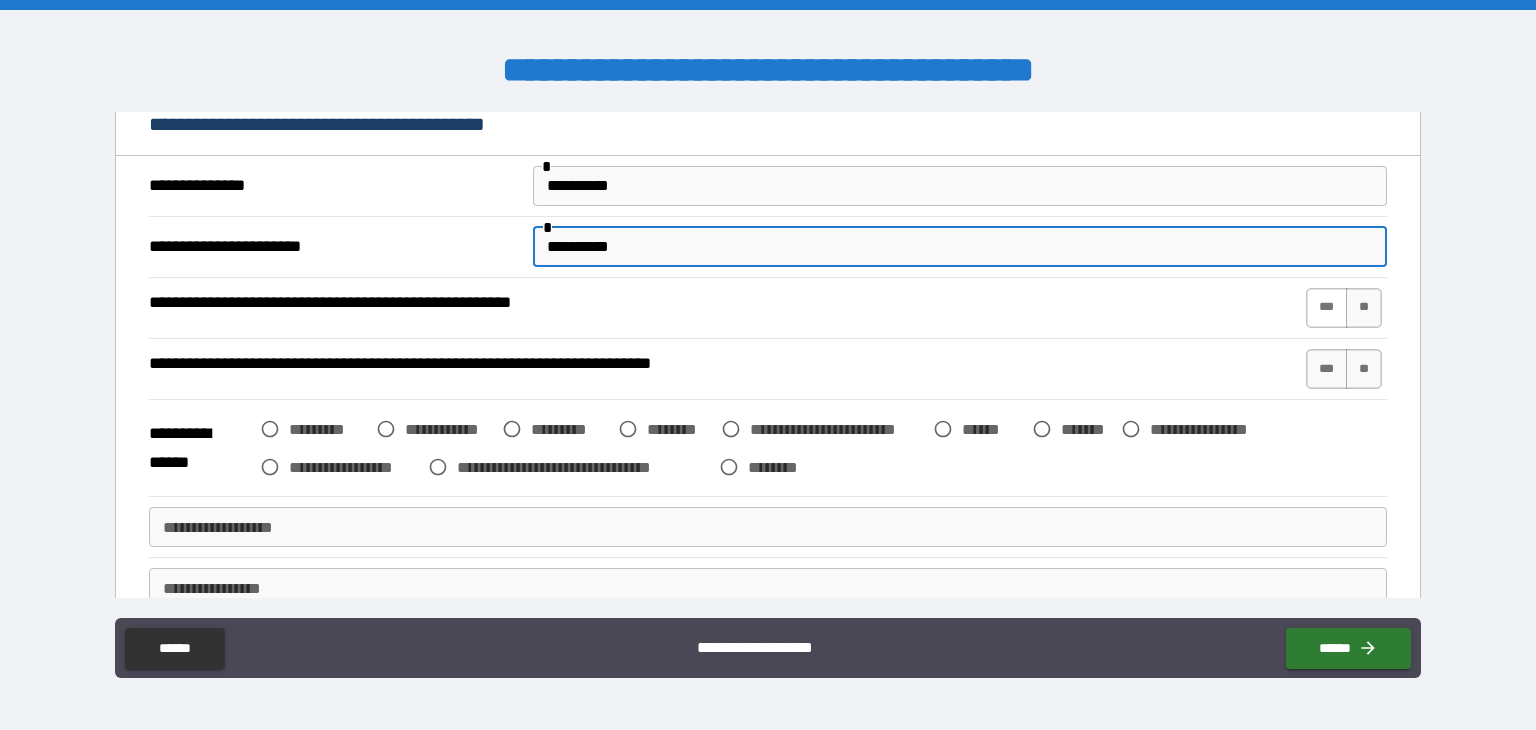 click on "***" at bounding box center [1327, 308] 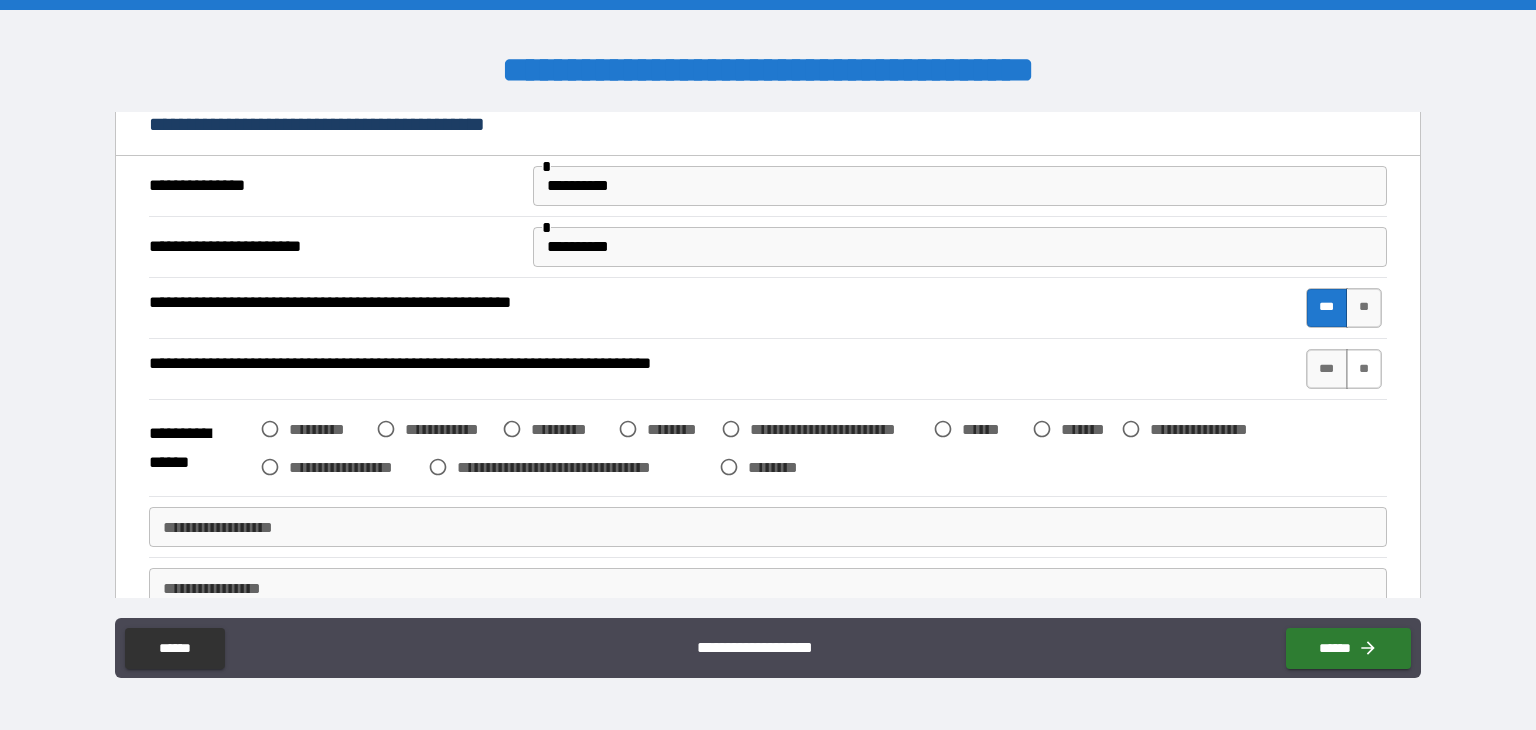 click on "**" at bounding box center (1364, 369) 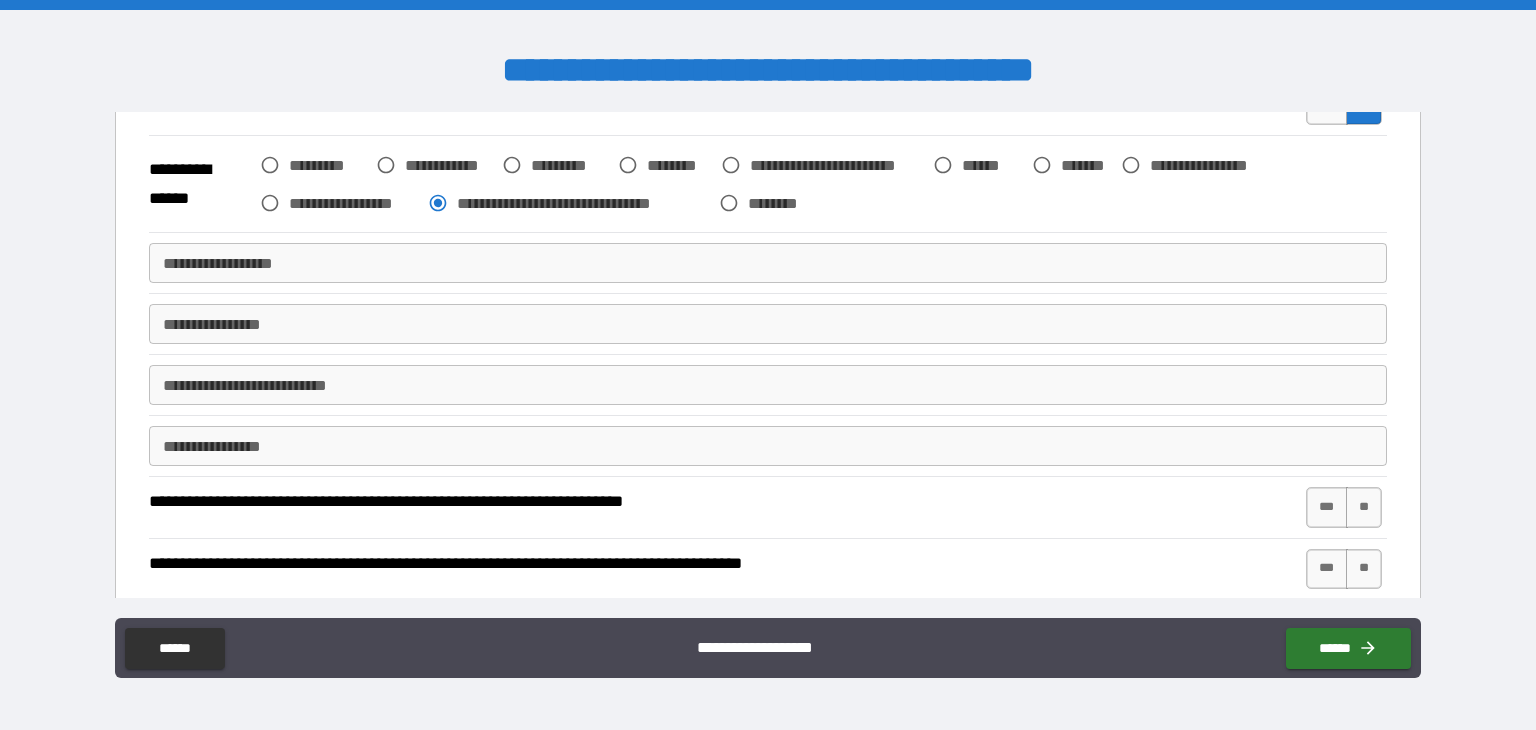 scroll, scrollTop: 600, scrollLeft: 0, axis: vertical 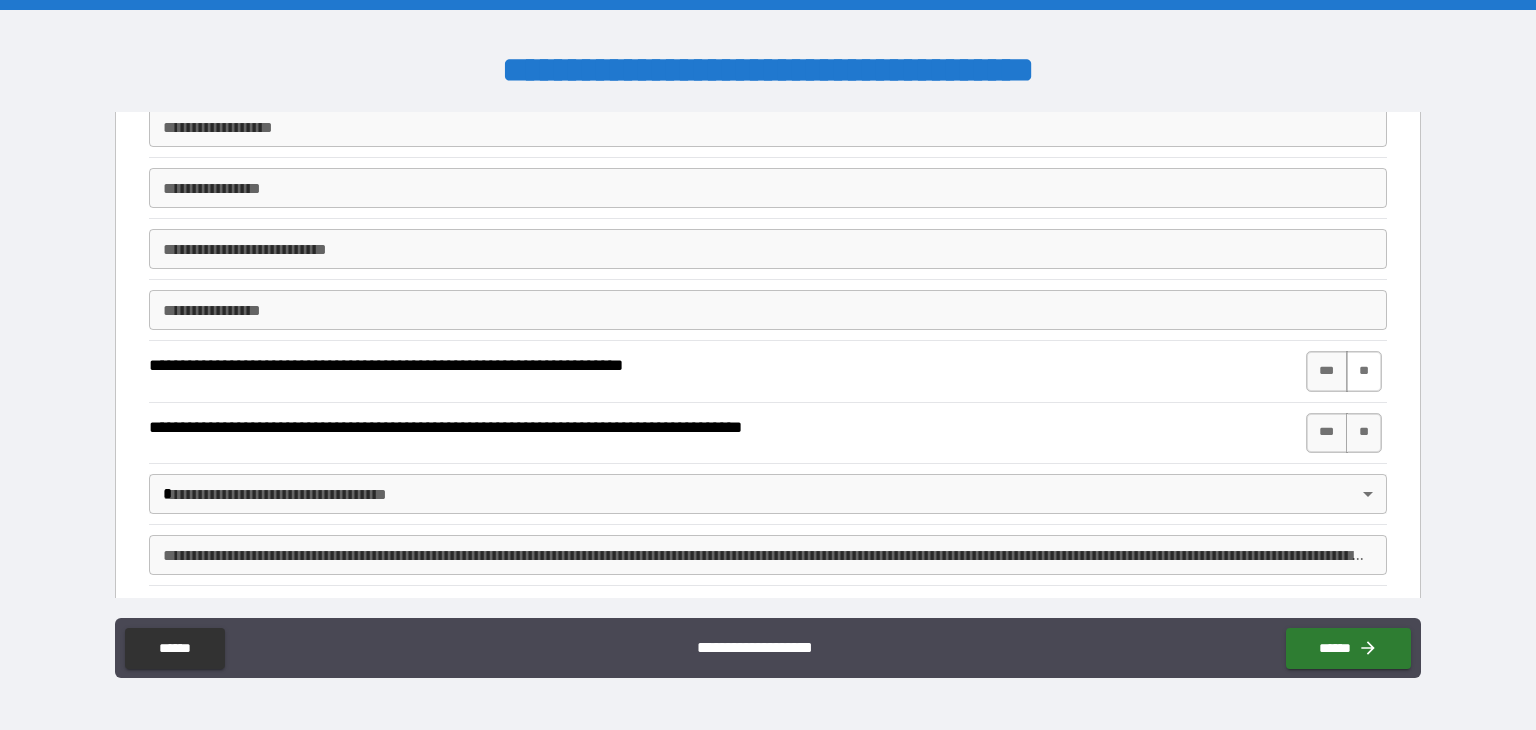 click on "**" at bounding box center (1364, 371) 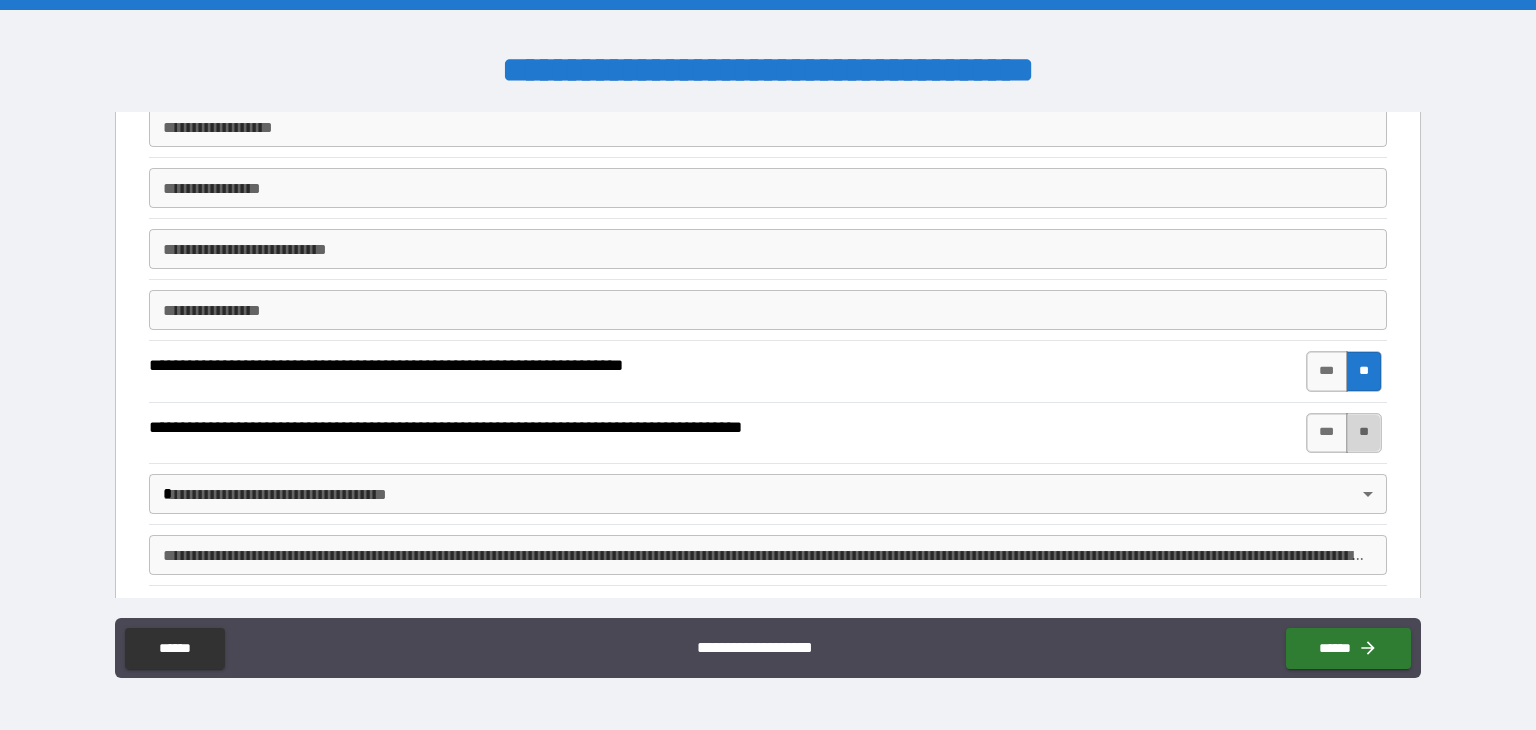 click on "**" at bounding box center (1364, 433) 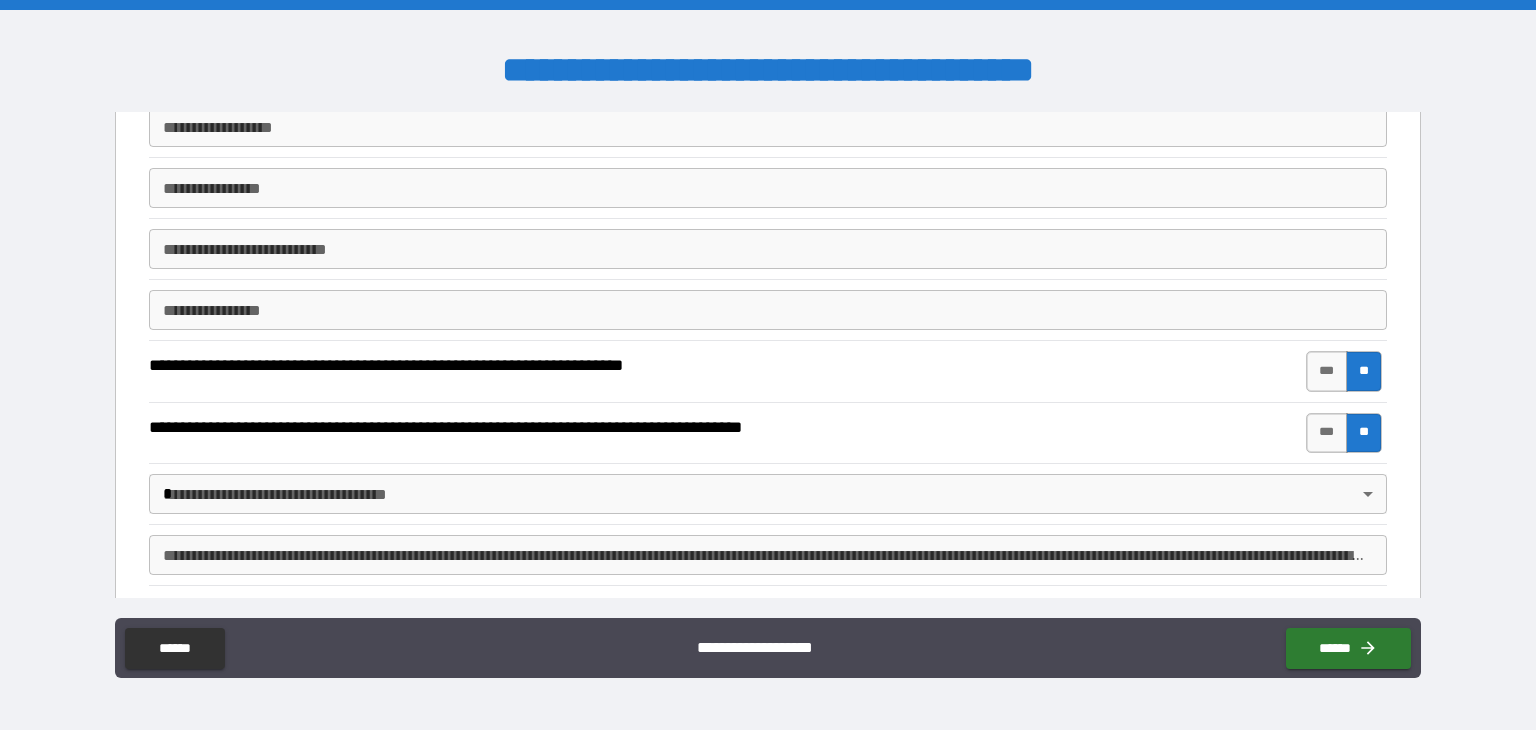 click on "**********" at bounding box center (768, 365) 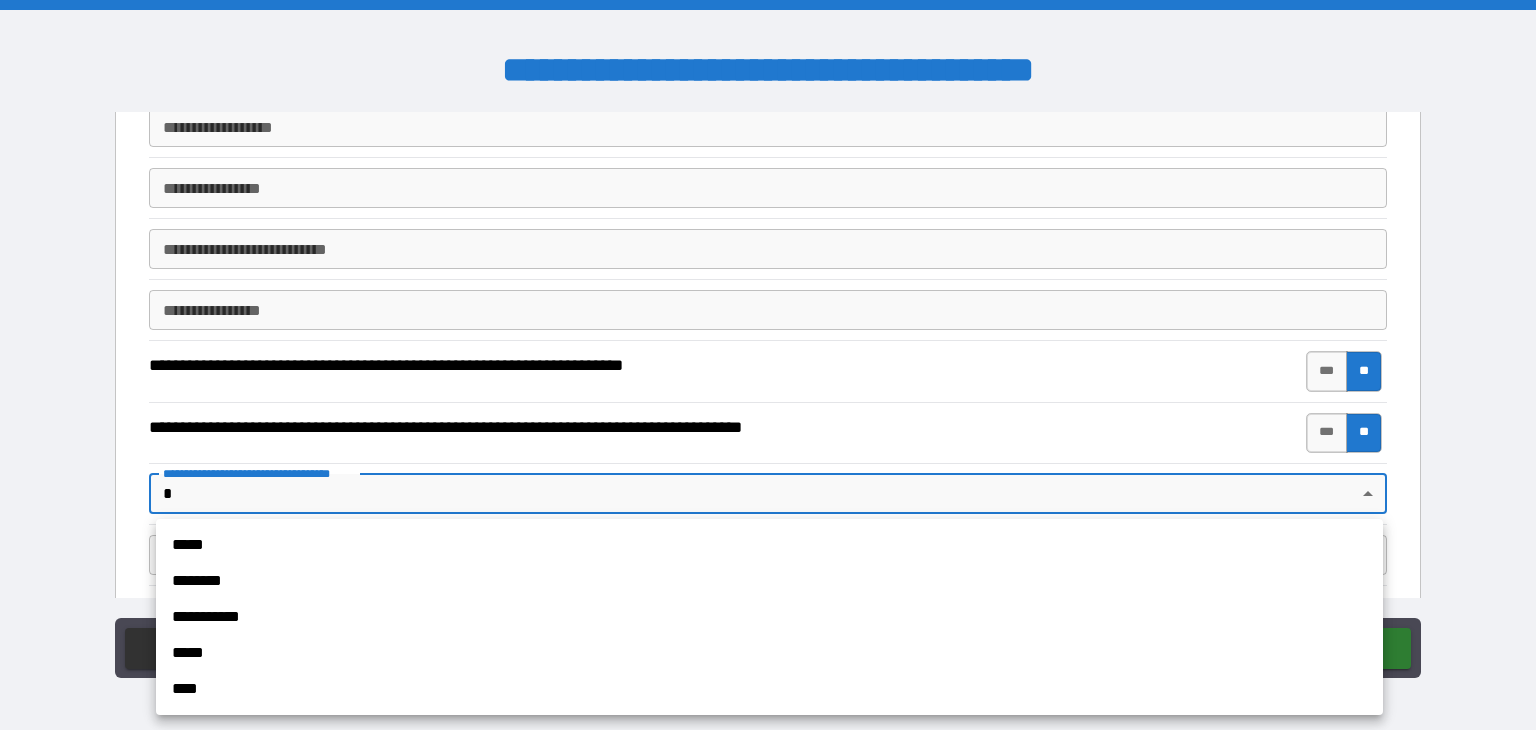 click on "****" at bounding box center [769, 689] 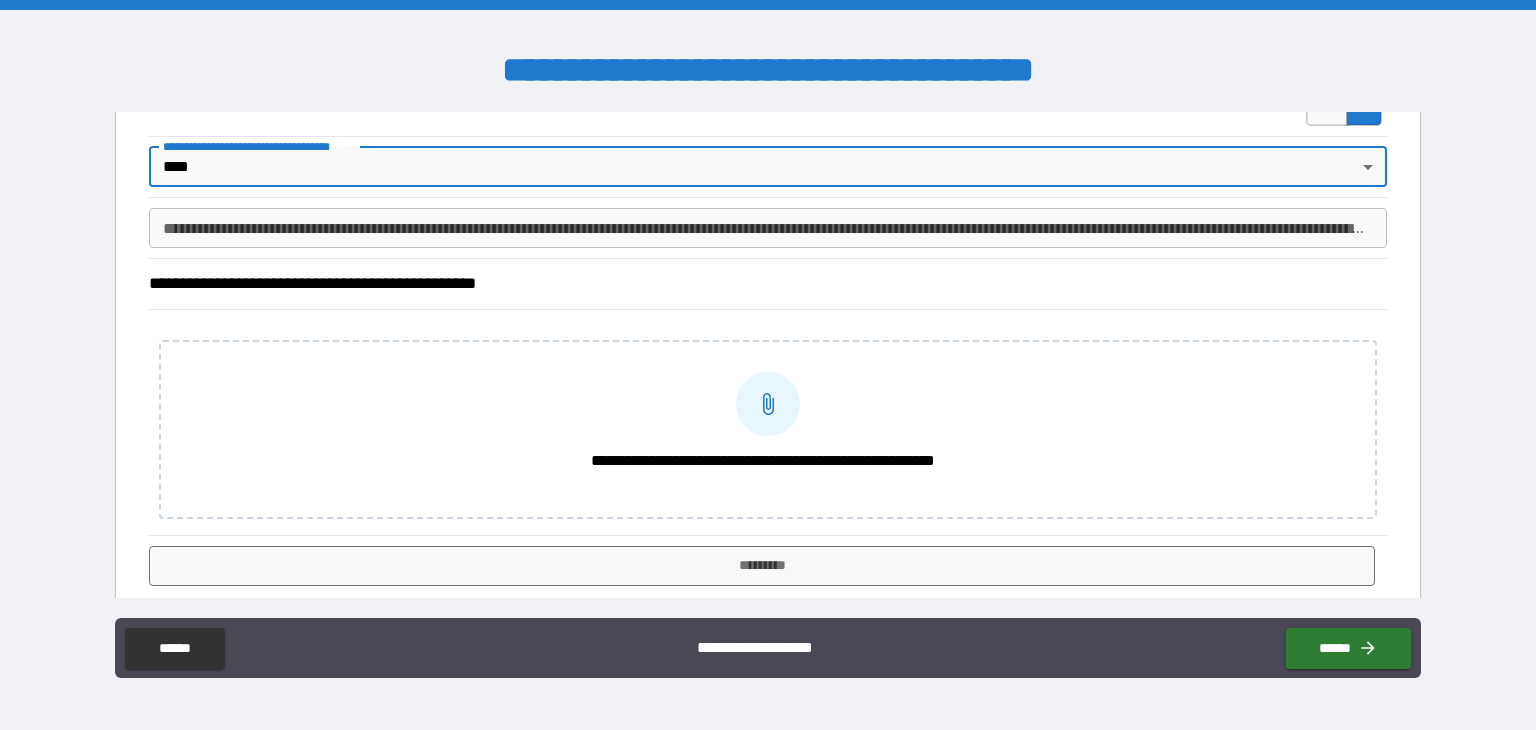scroll, scrollTop: 940, scrollLeft: 0, axis: vertical 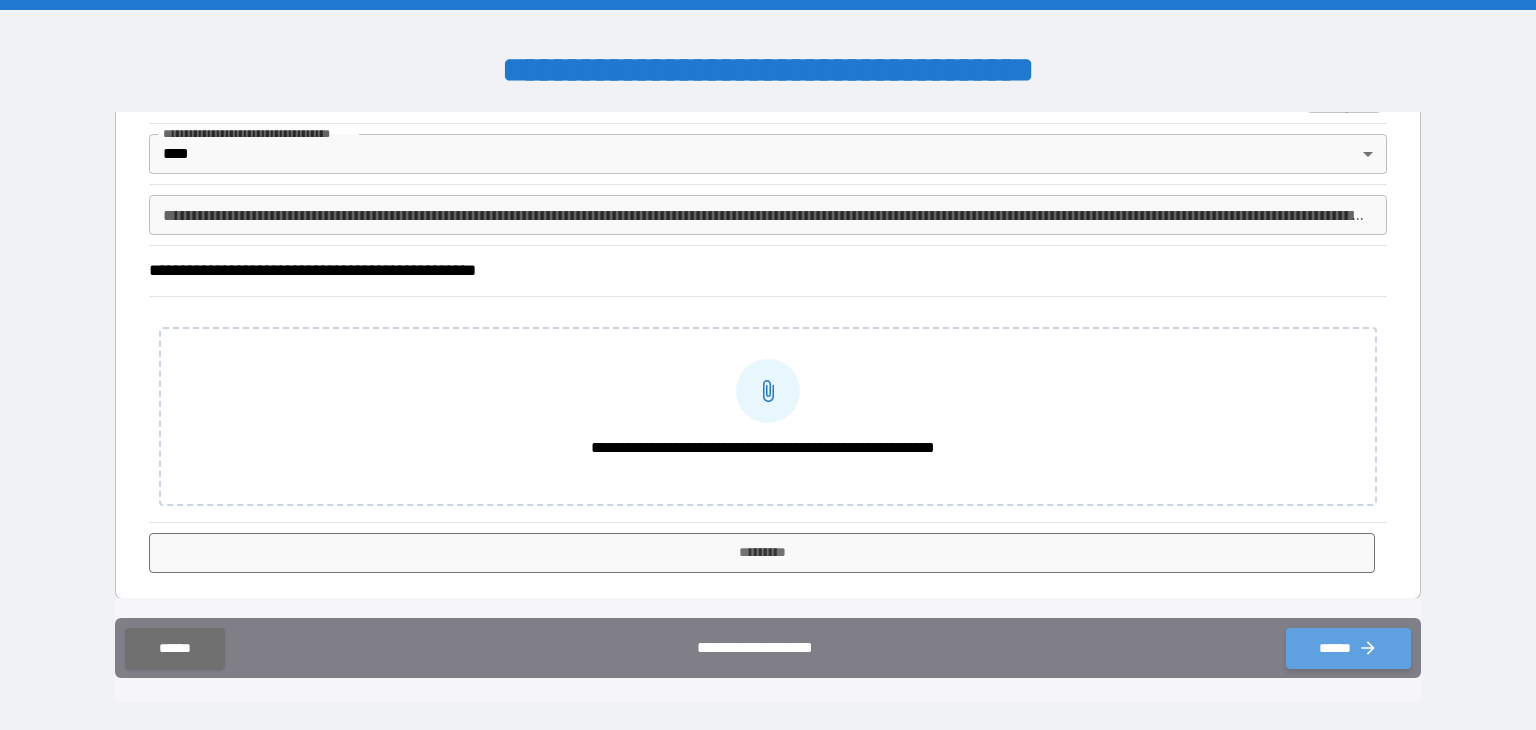 click on "******" at bounding box center [1348, 648] 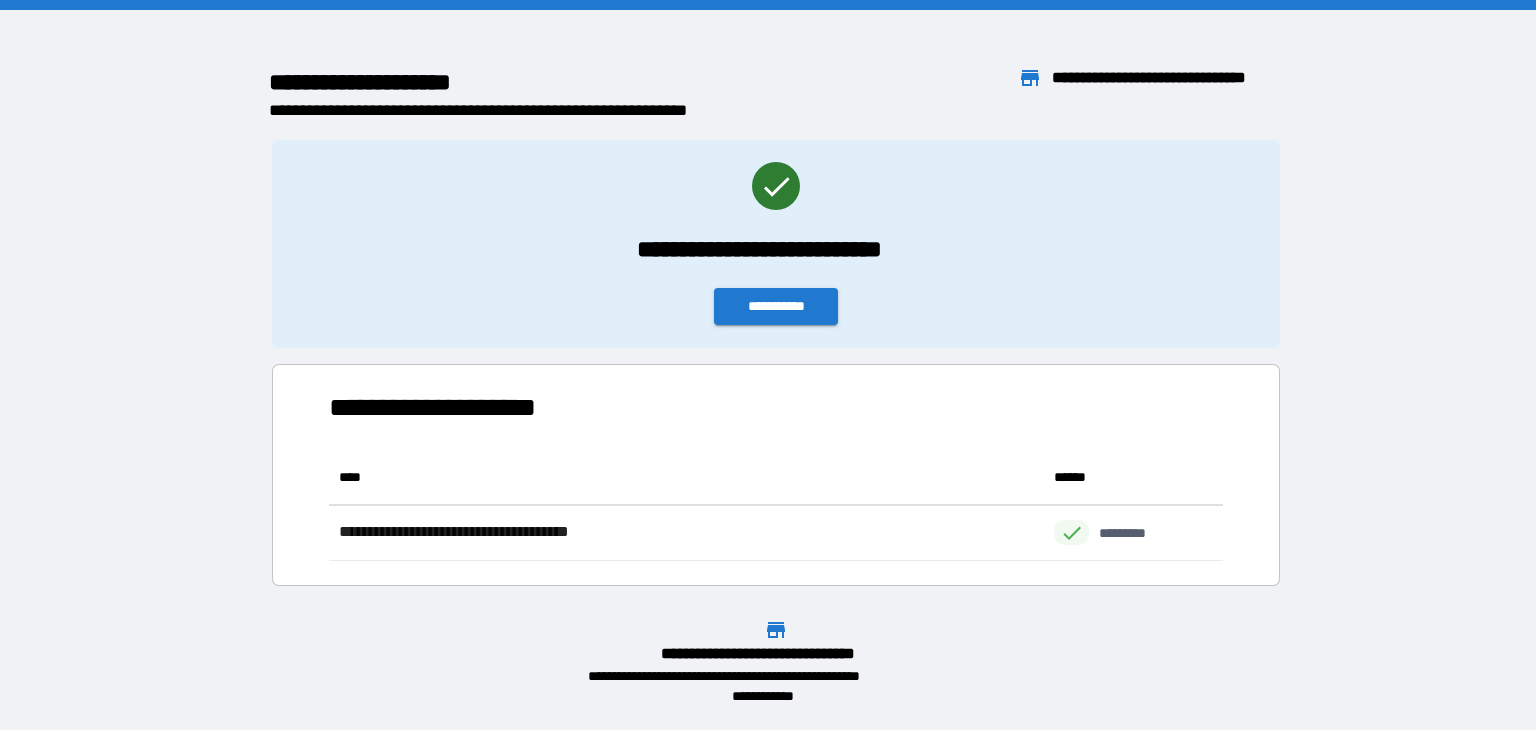 scroll, scrollTop: 16, scrollLeft: 16, axis: both 